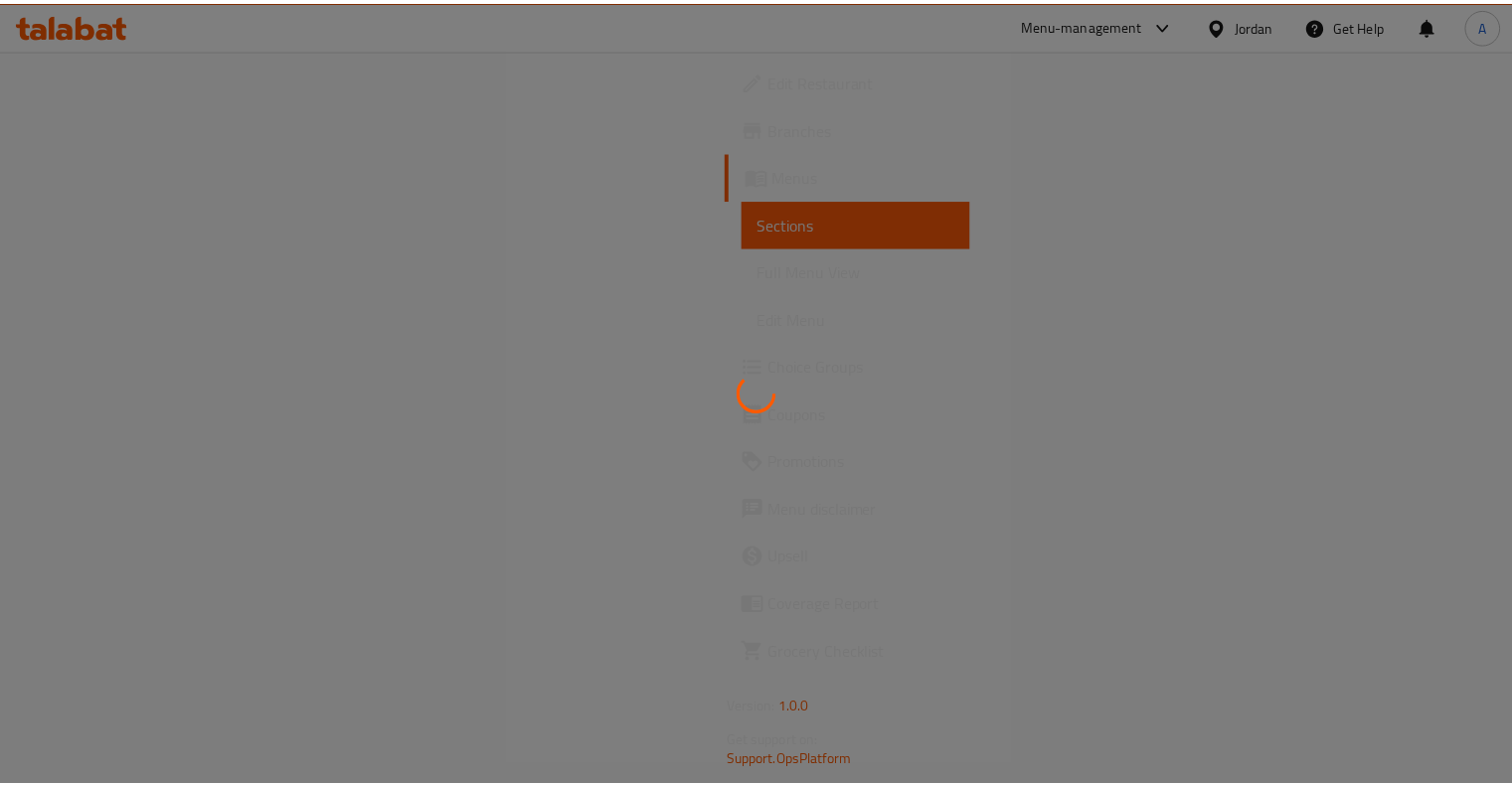 scroll, scrollTop: 0, scrollLeft: 0, axis: both 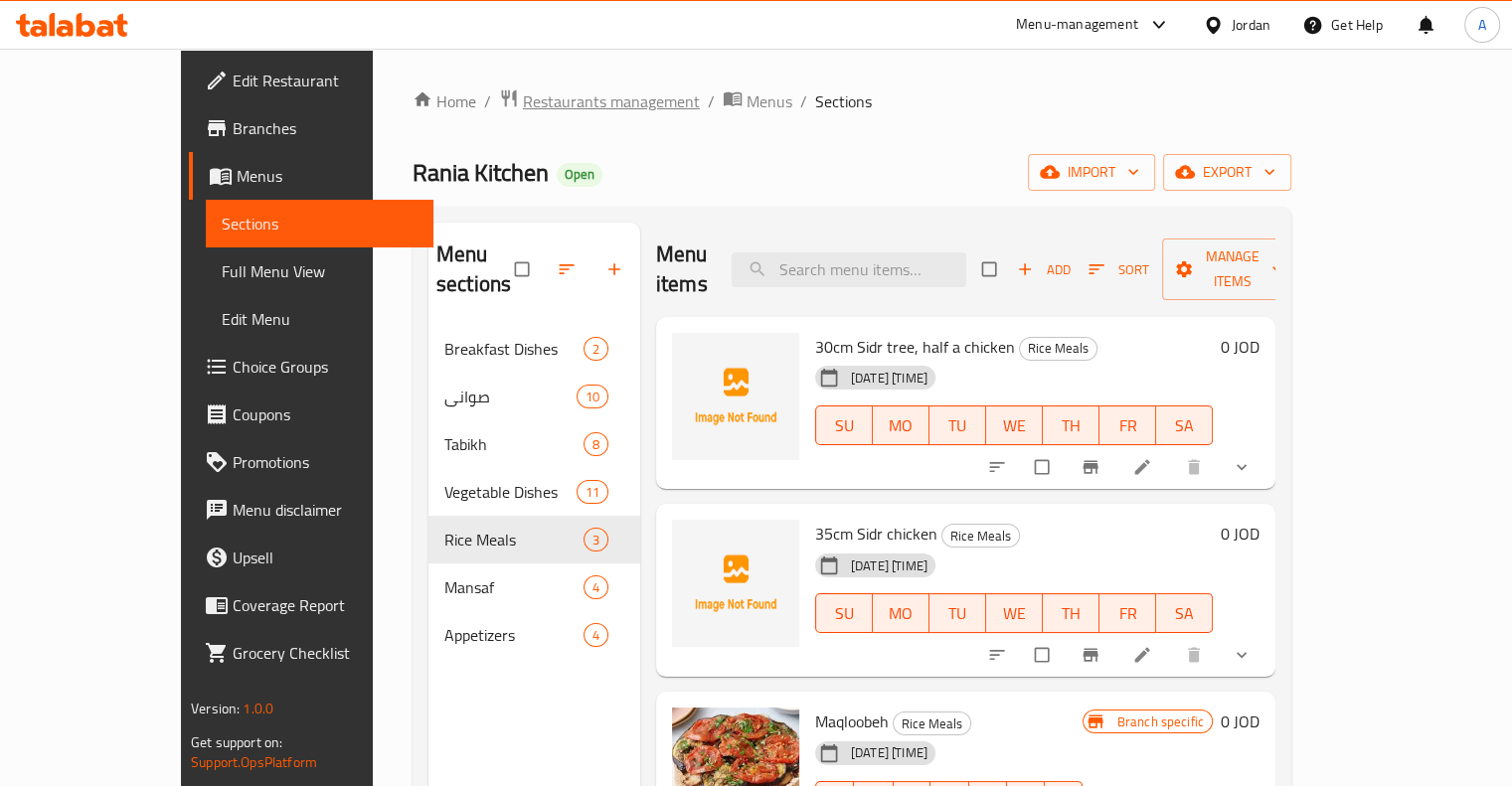 click on "Restaurants management" at bounding box center [611, 101] 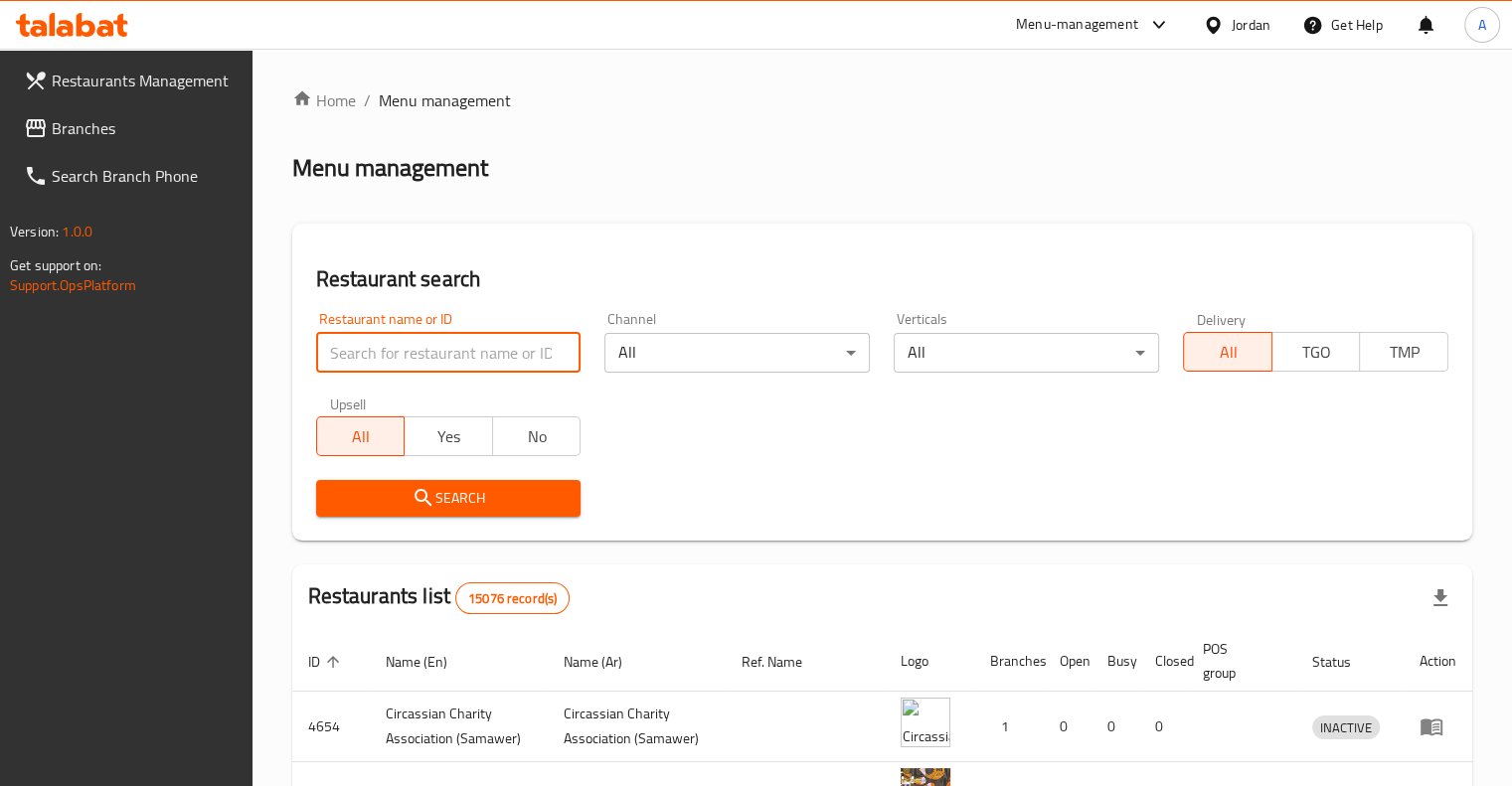 click at bounding box center (448, 353) 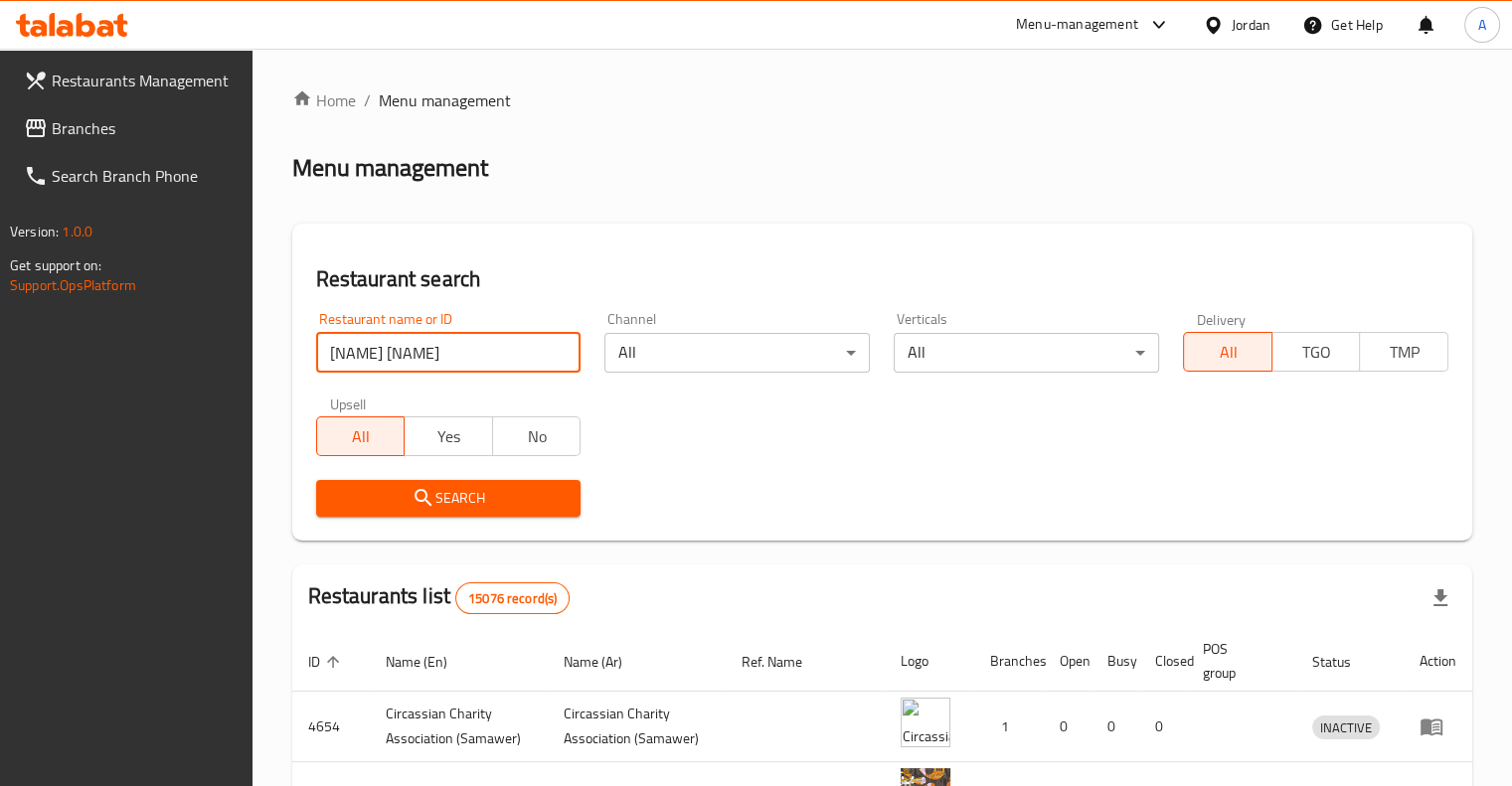 type on "fluffy b" 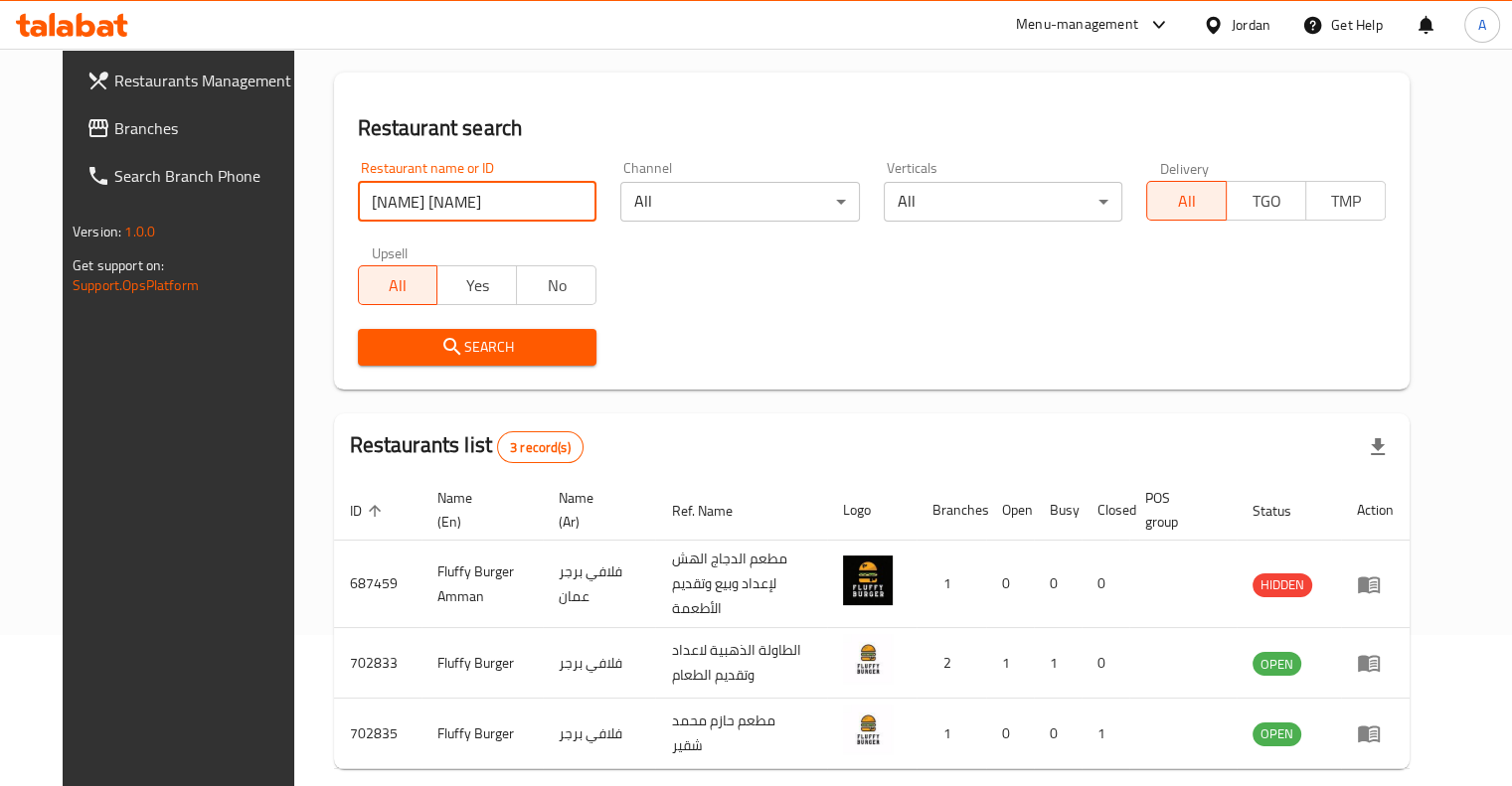 scroll, scrollTop: 223, scrollLeft: 0, axis: vertical 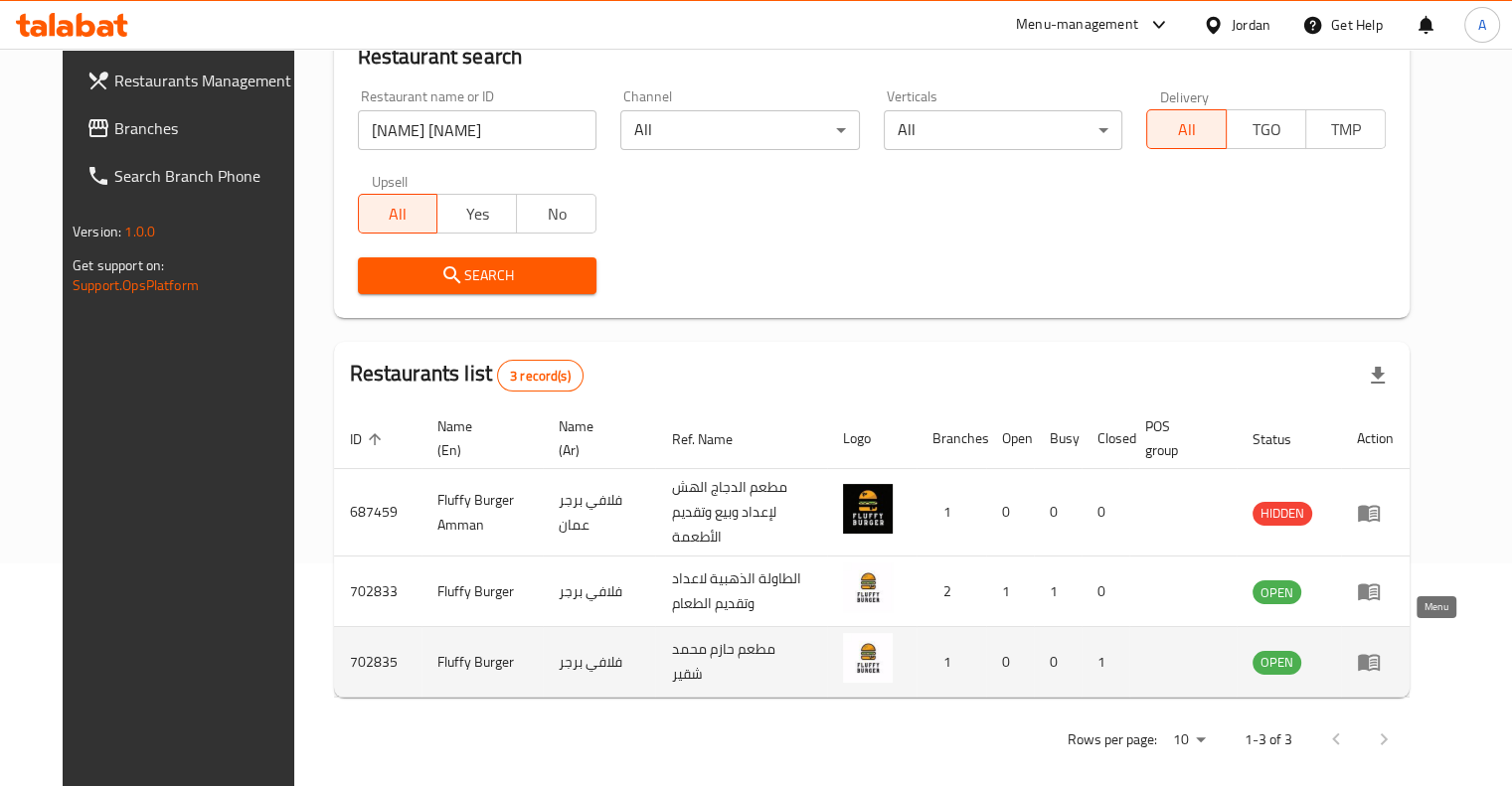 click 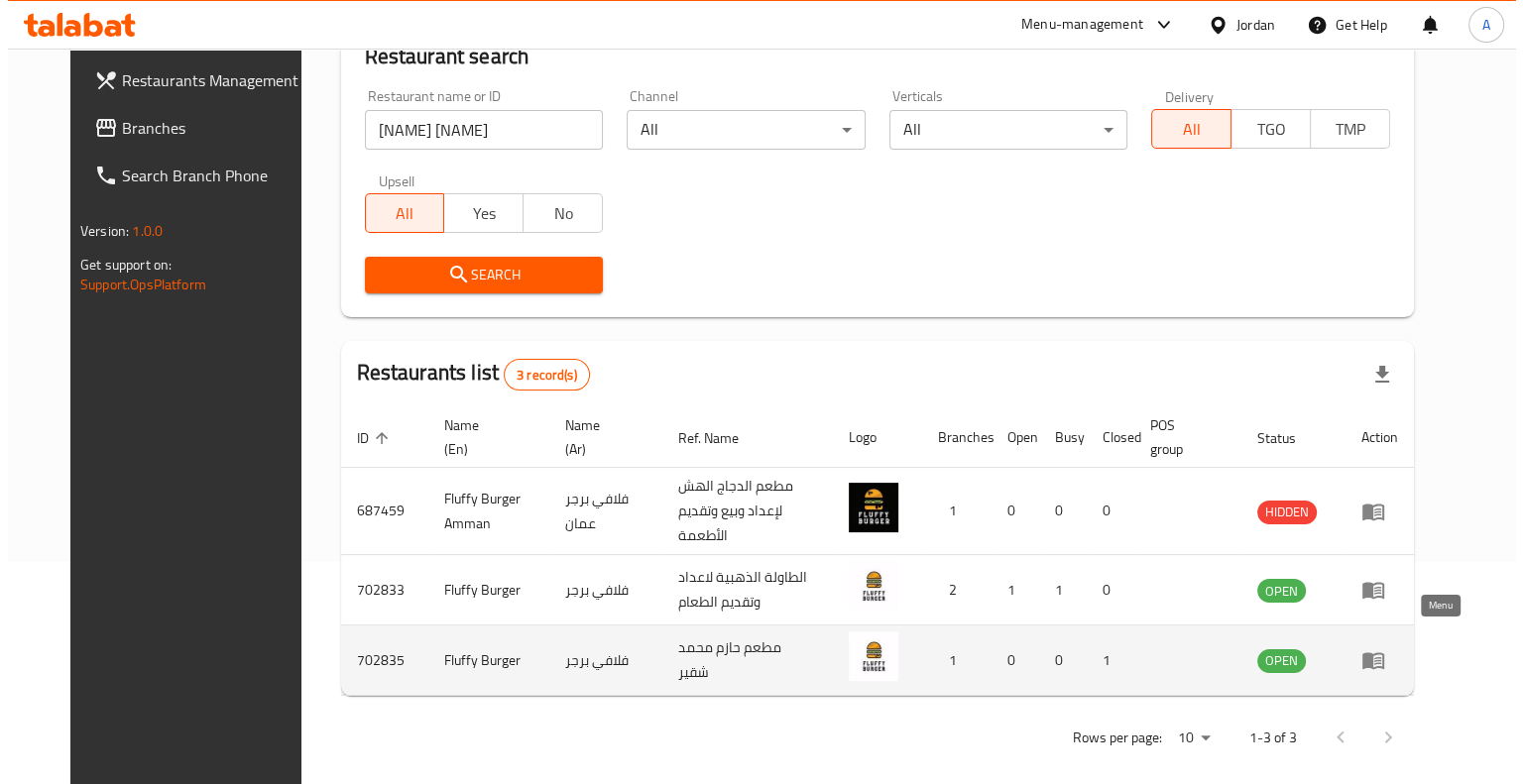 scroll, scrollTop: 0, scrollLeft: 0, axis: both 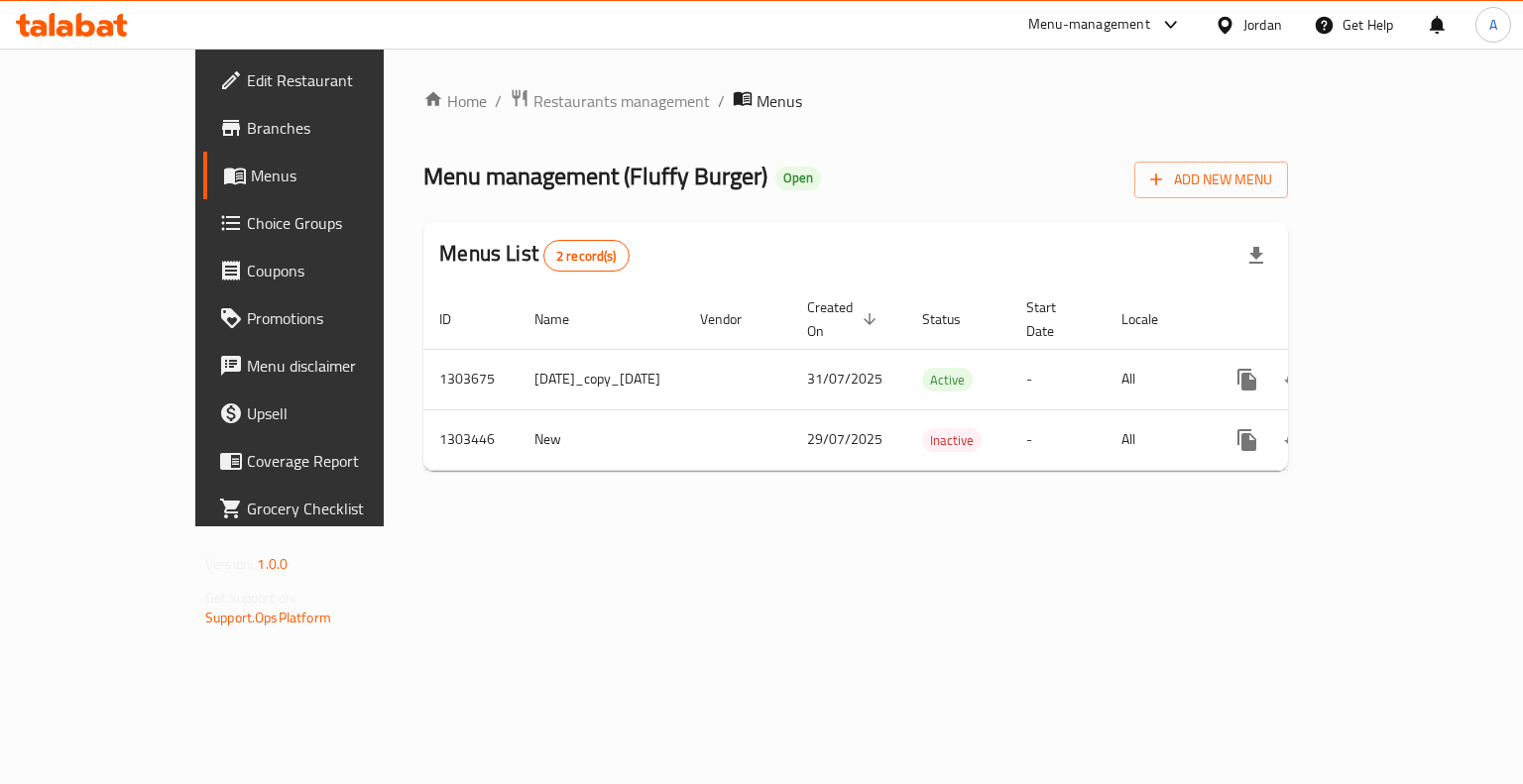 click on "Menu-management" at bounding box center [1106, 25] 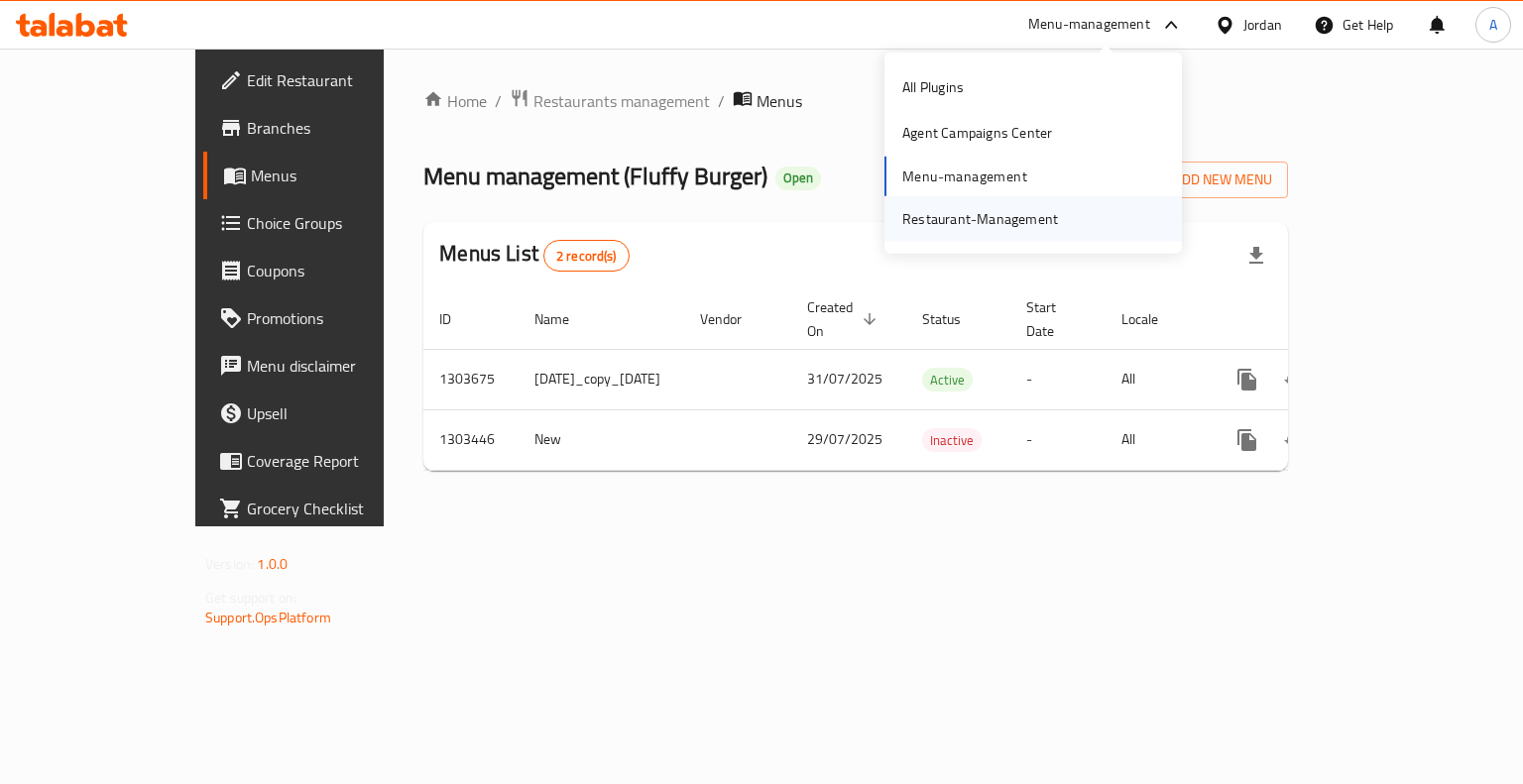 click on "Restaurant-Management" at bounding box center [980, 219] 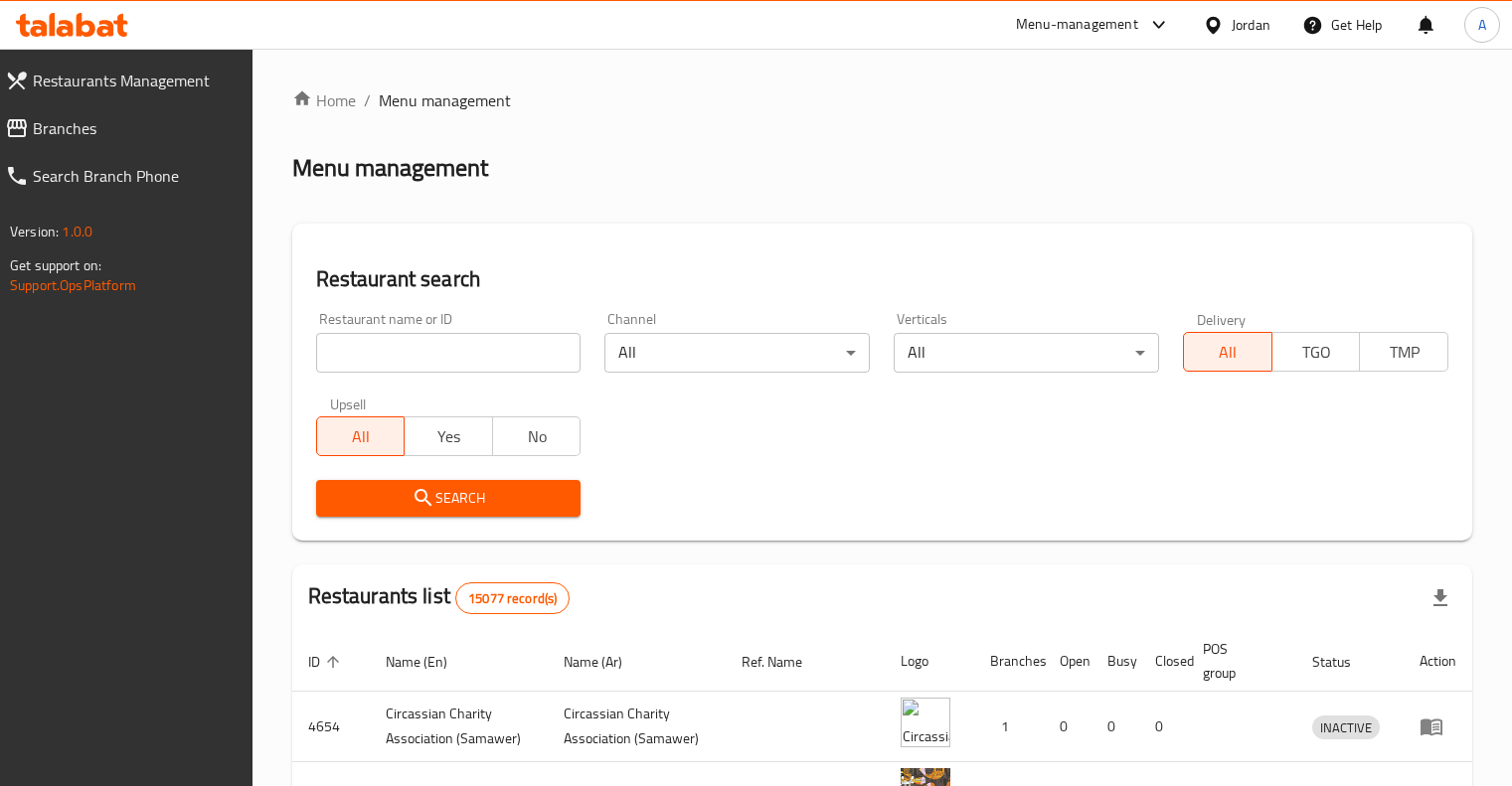 scroll, scrollTop: 0, scrollLeft: 0, axis: both 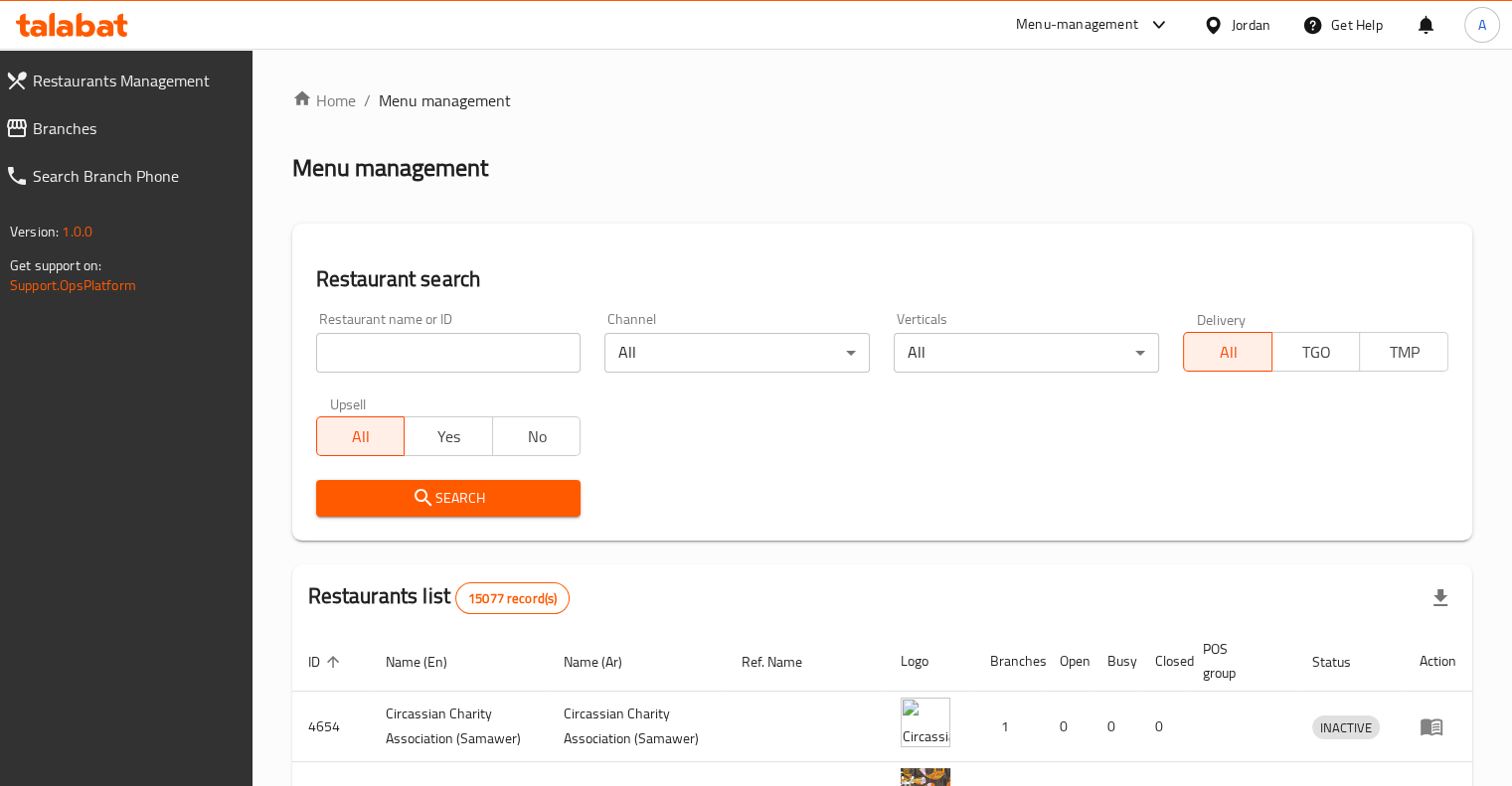 click at bounding box center [448, 353] 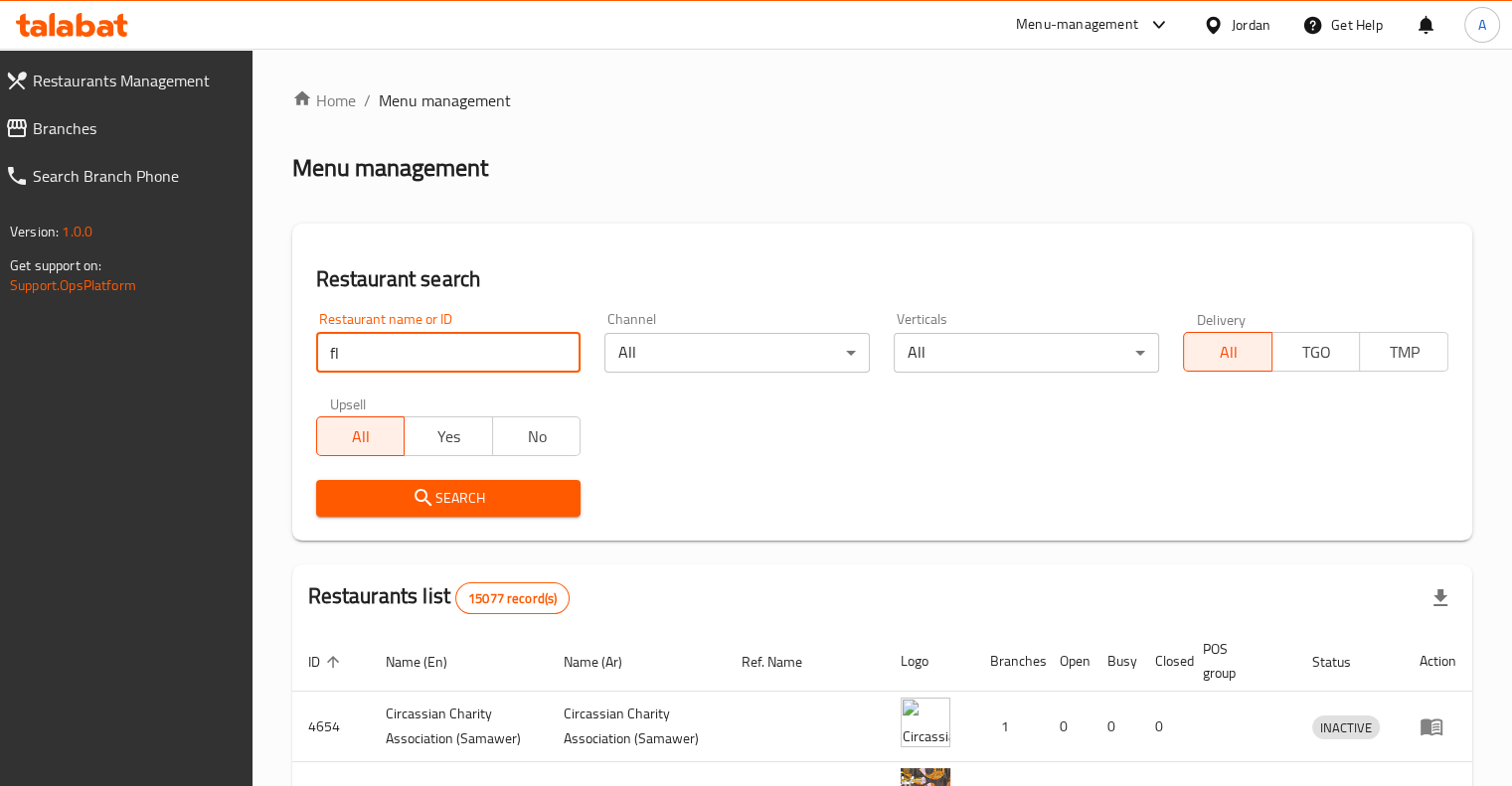 type on "fluffy b" 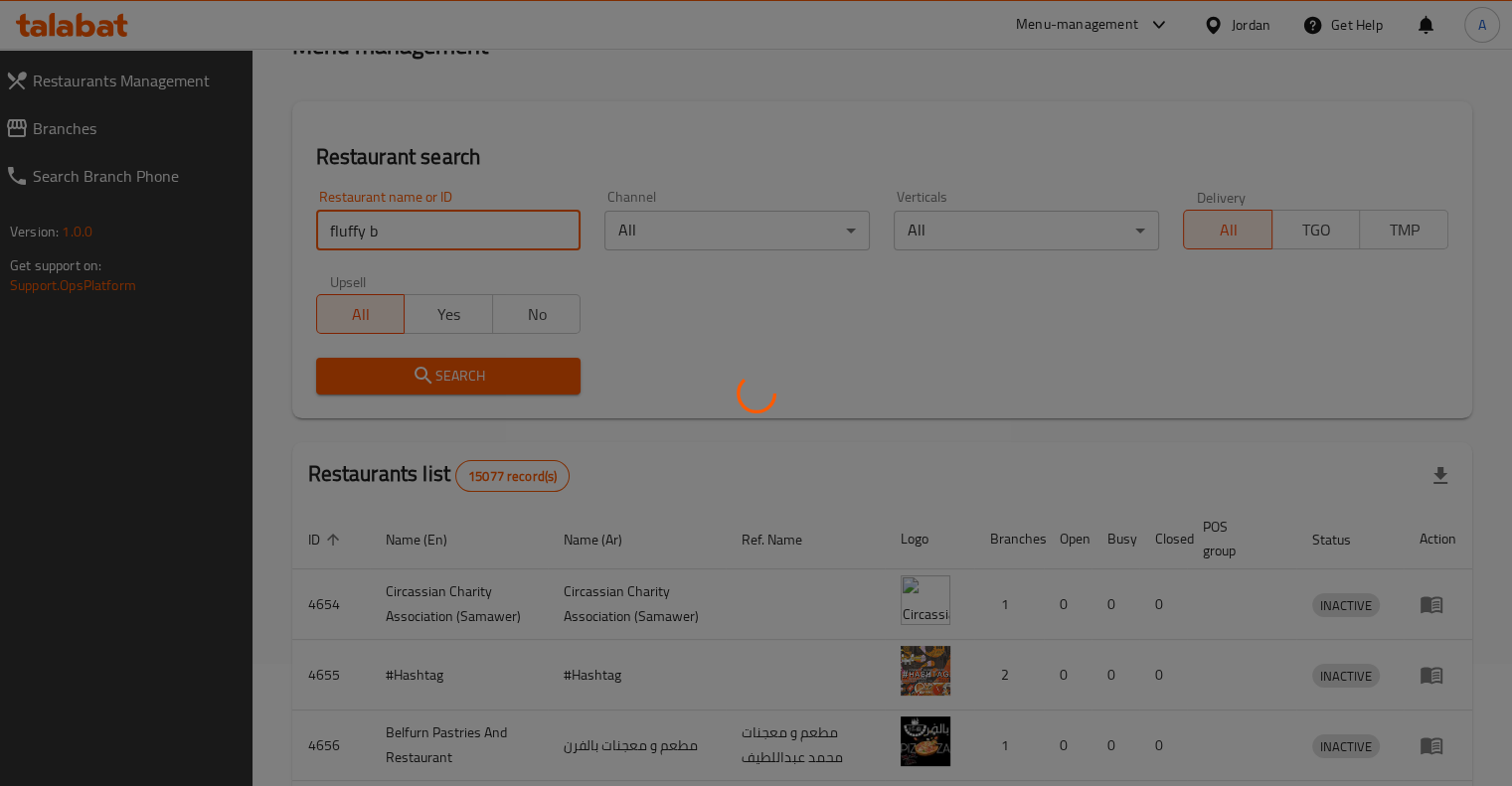 scroll, scrollTop: 223, scrollLeft: 0, axis: vertical 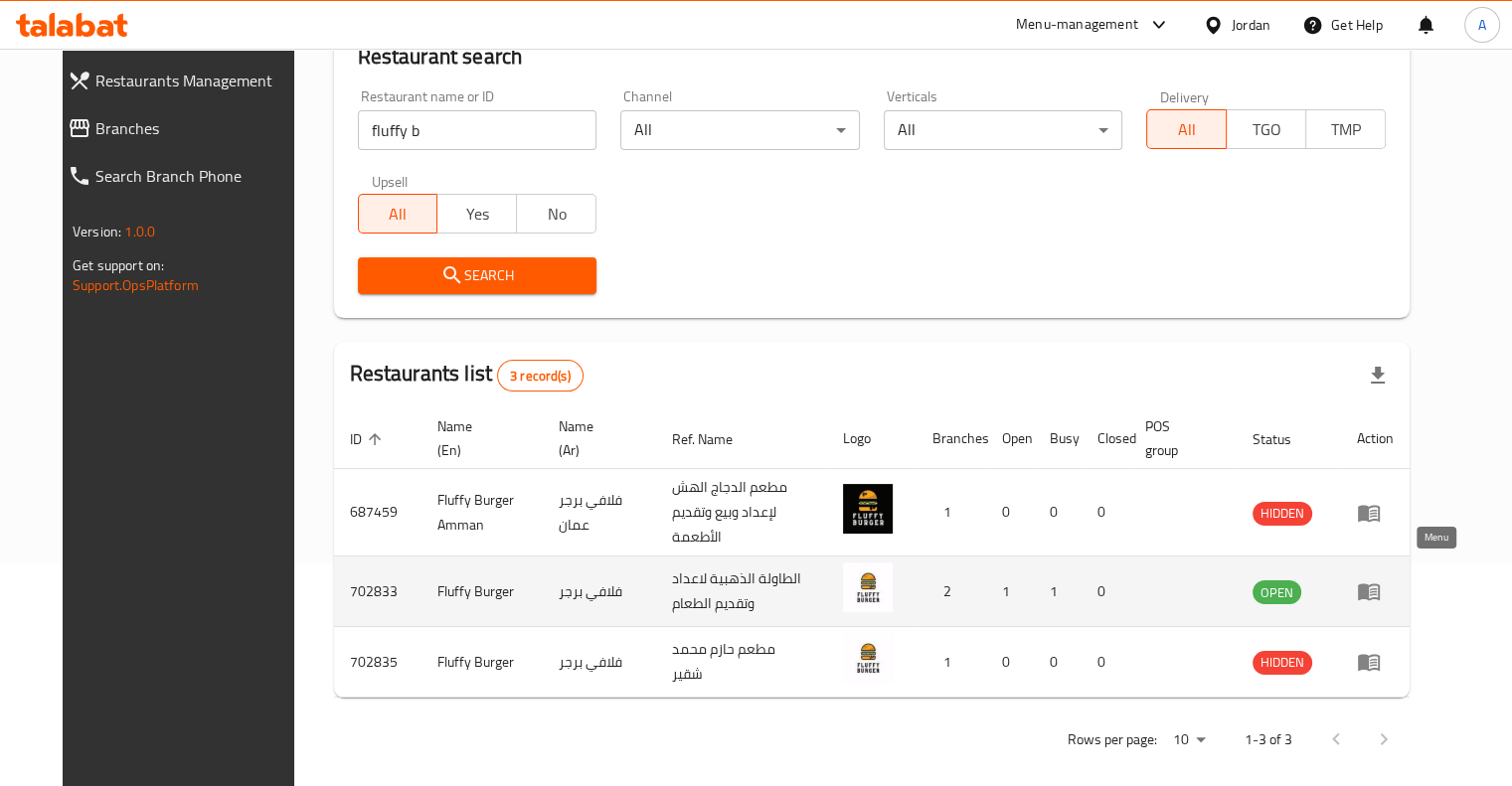 click 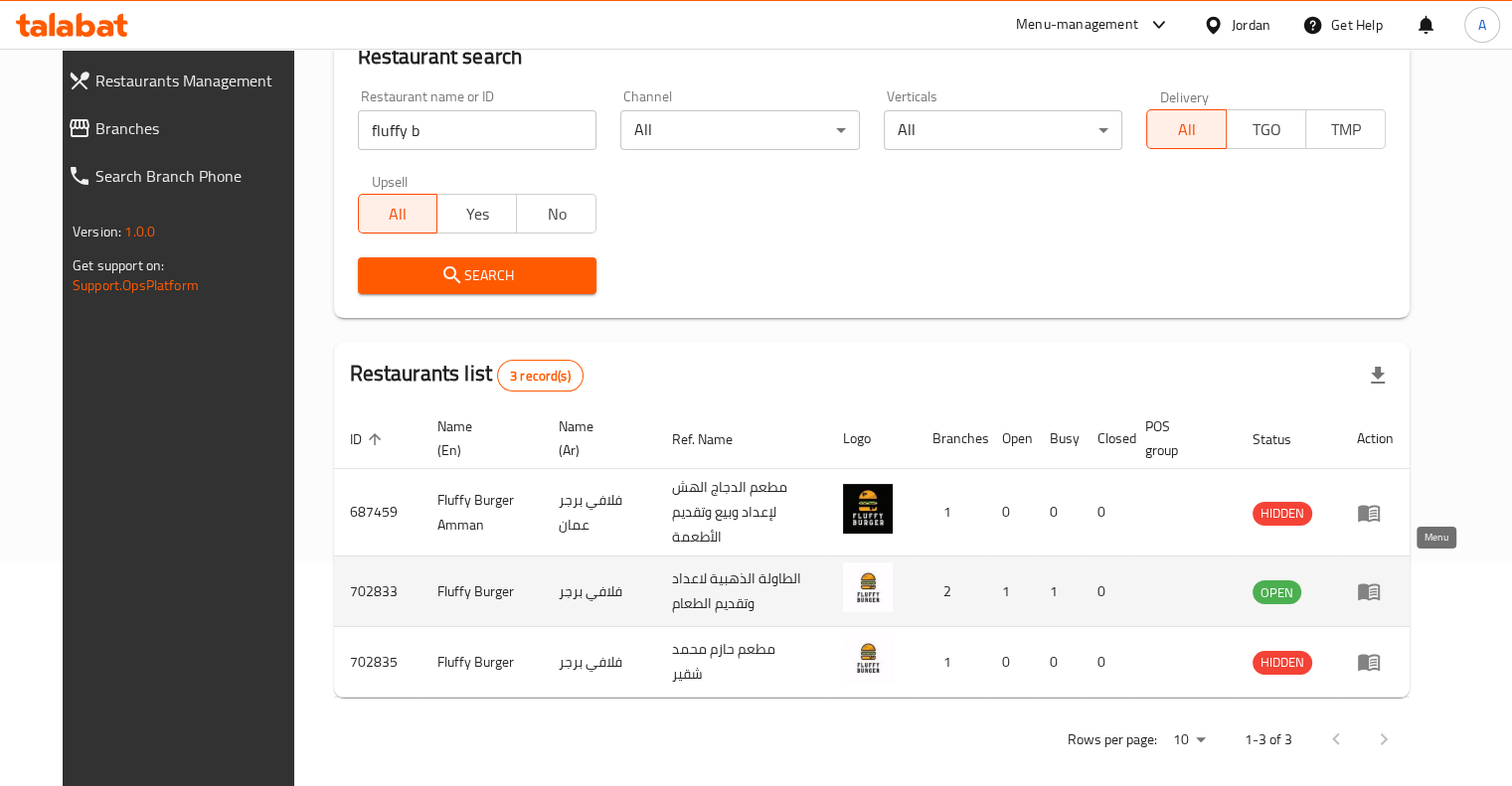 scroll, scrollTop: 0, scrollLeft: 0, axis: both 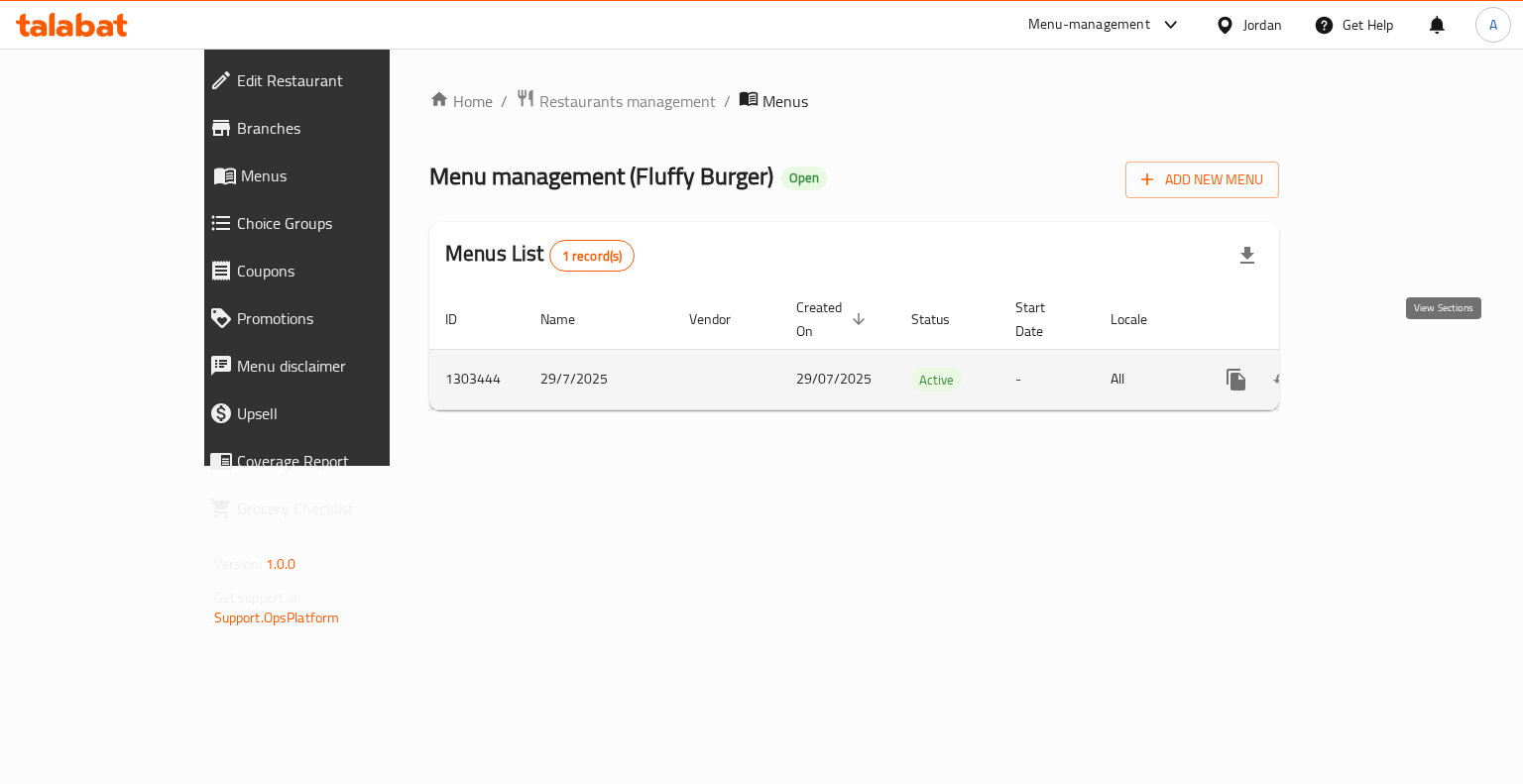 click 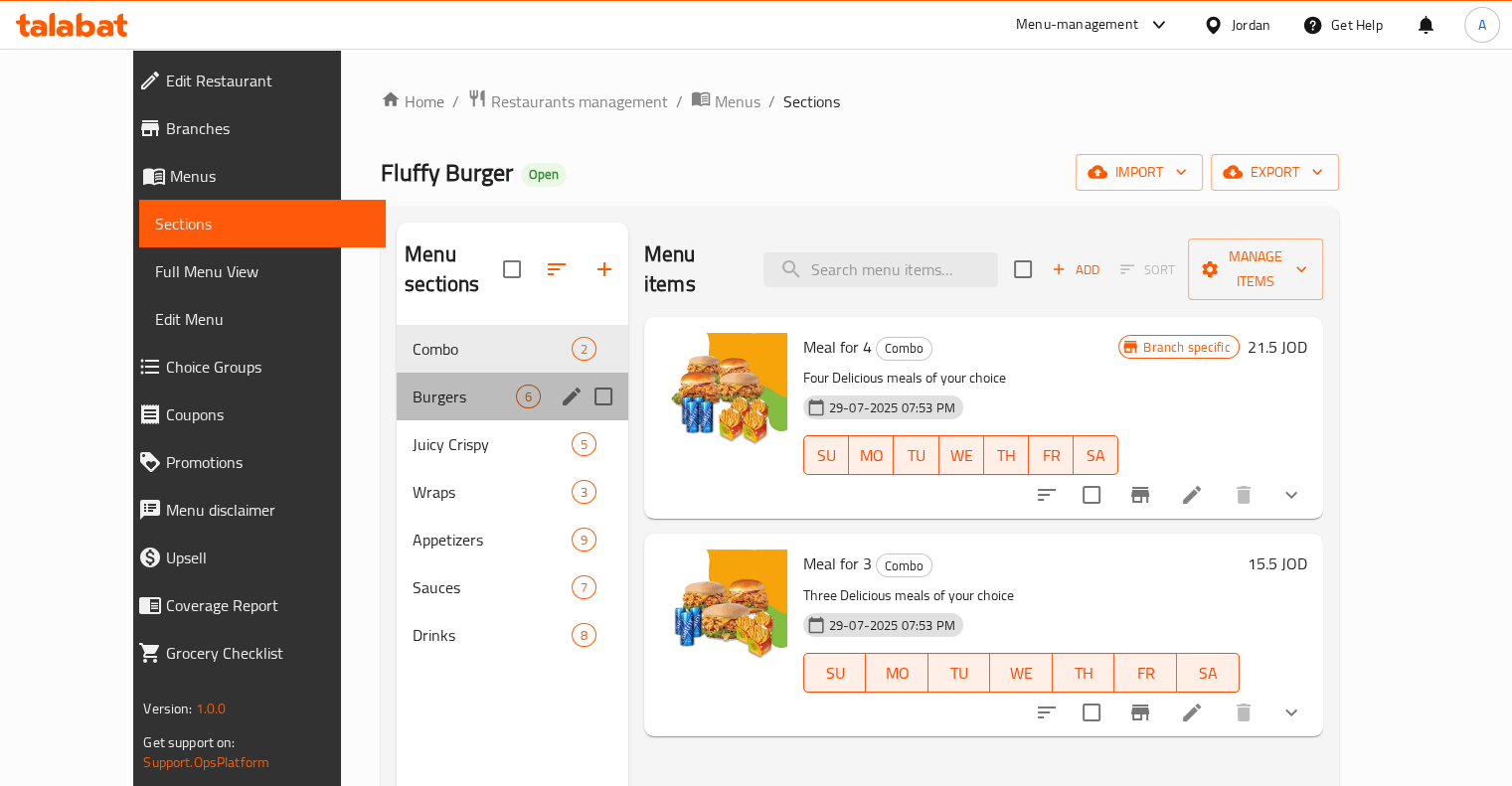 click on "Burgers 6" at bounding box center (512, 396) 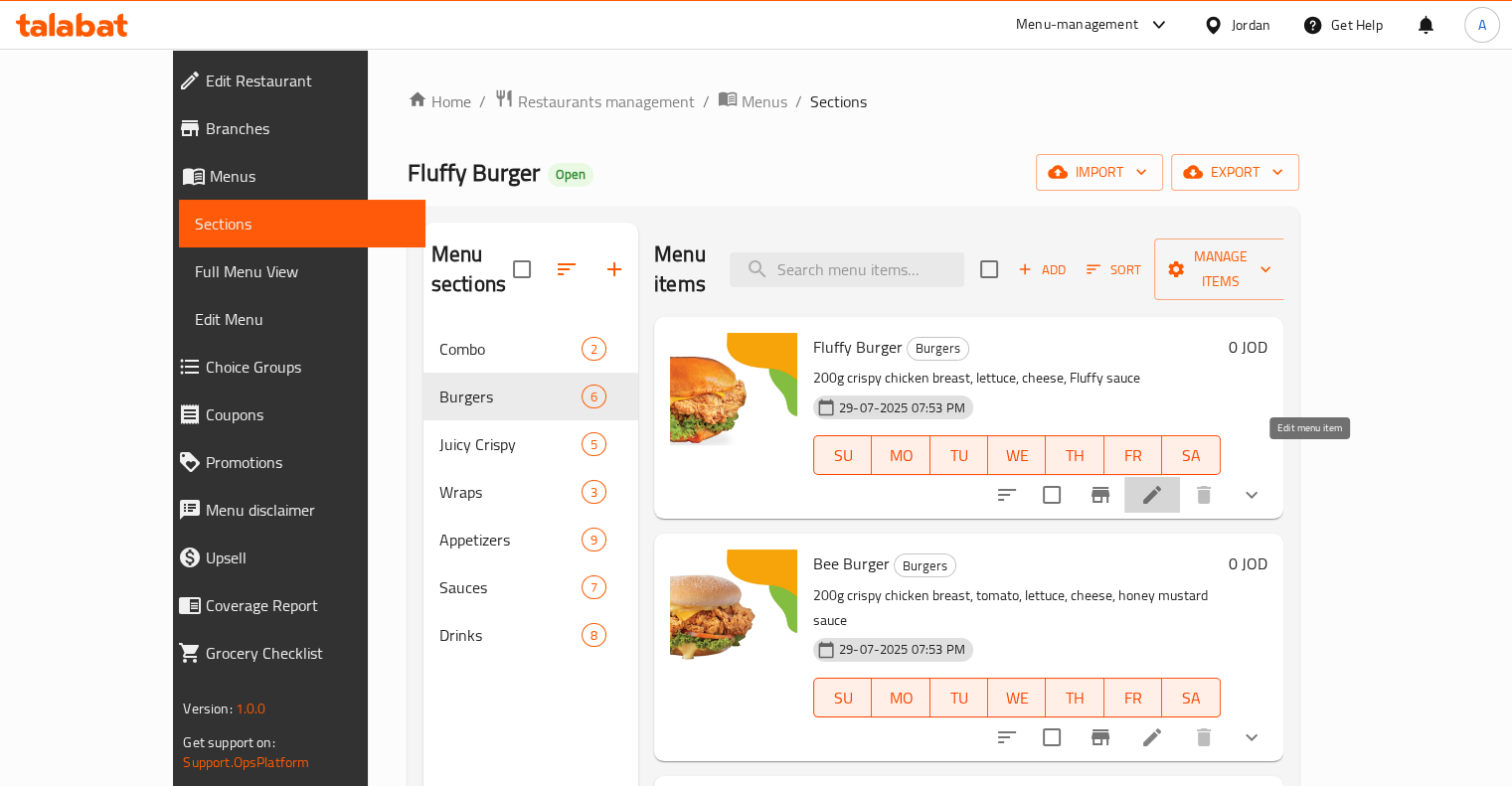 click 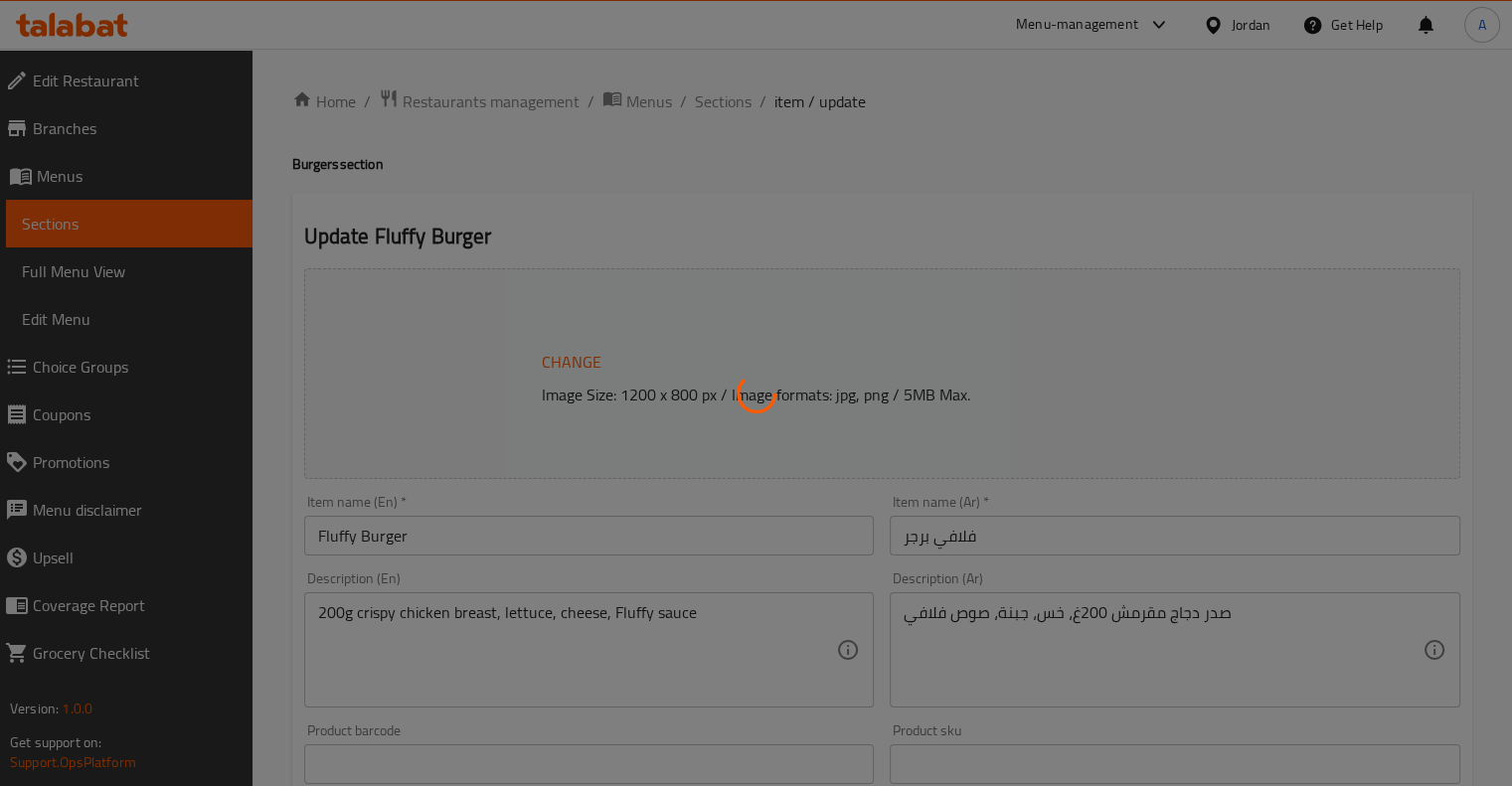 type on "اختيارك من الصوص" 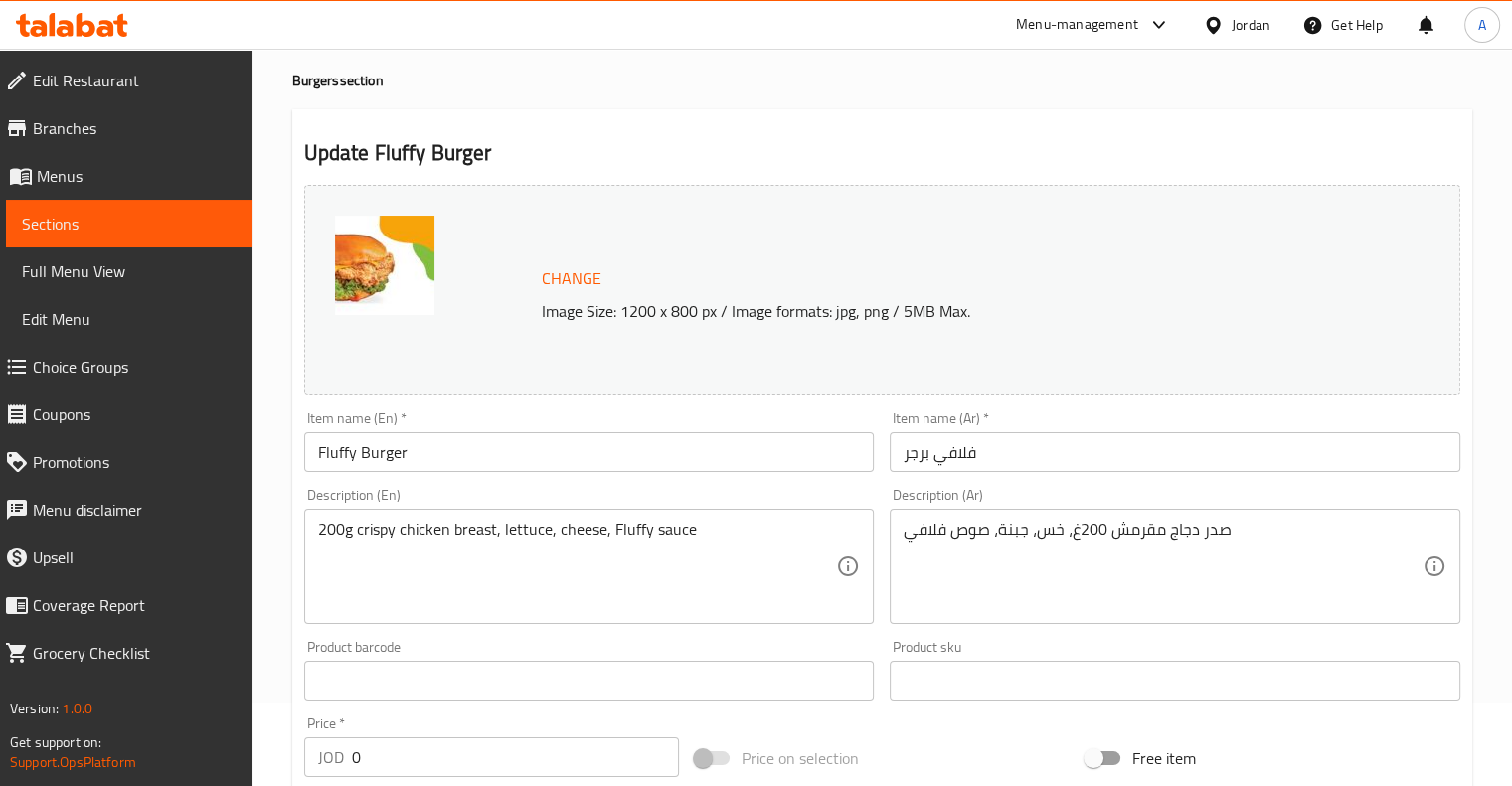 scroll, scrollTop: 161, scrollLeft: 0, axis: vertical 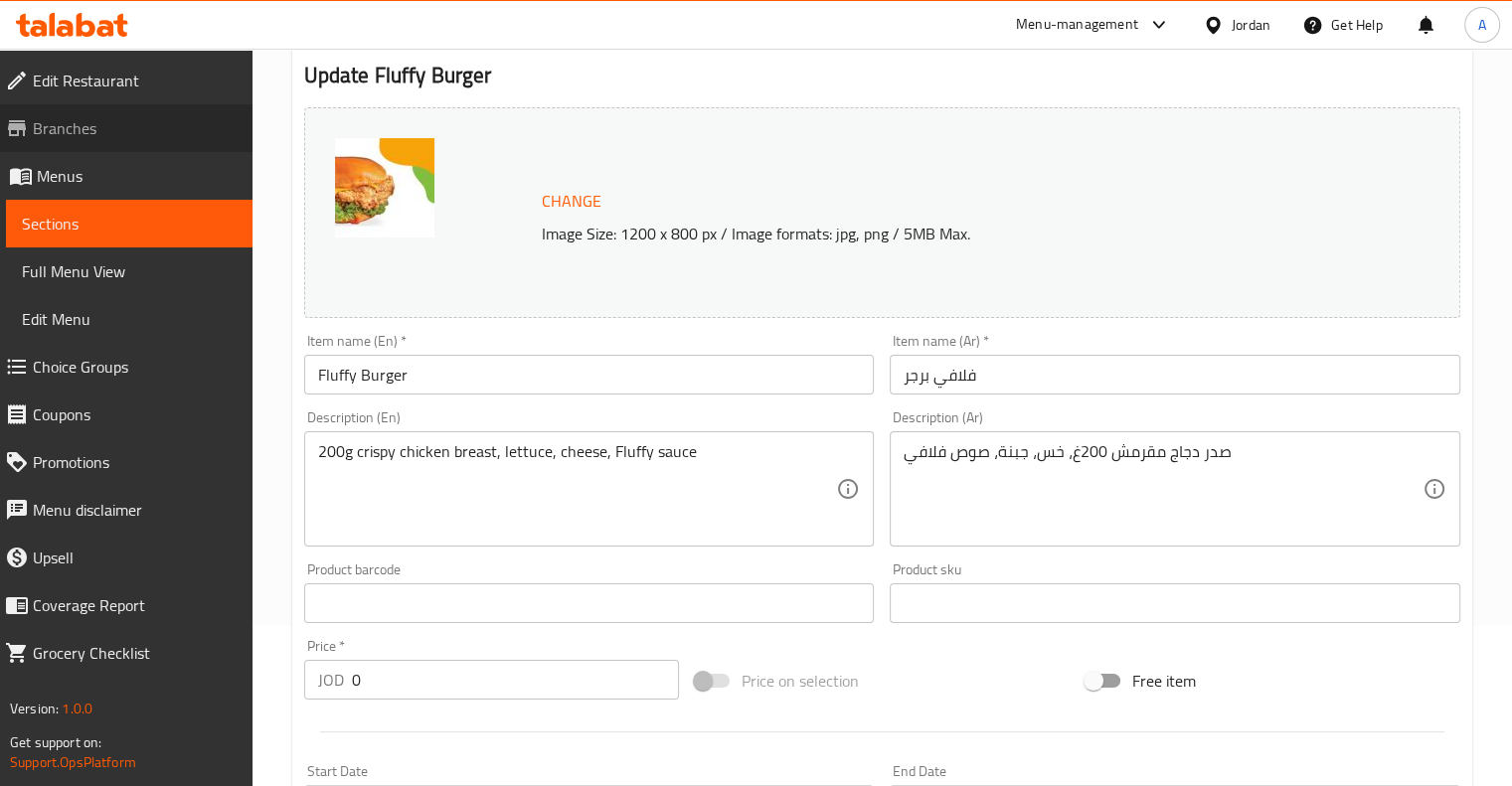 click on "Branches" at bounding box center (134, 128) 